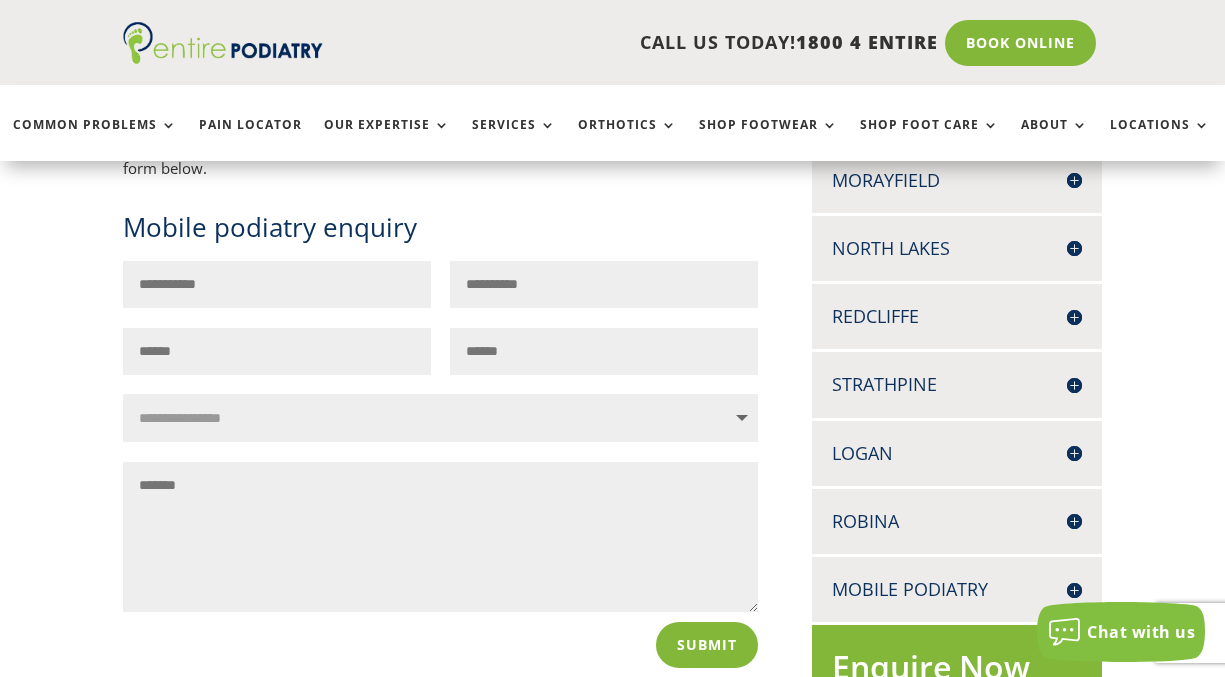 scroll, scrollTop: 0, scrollLeft: 0, axis: both 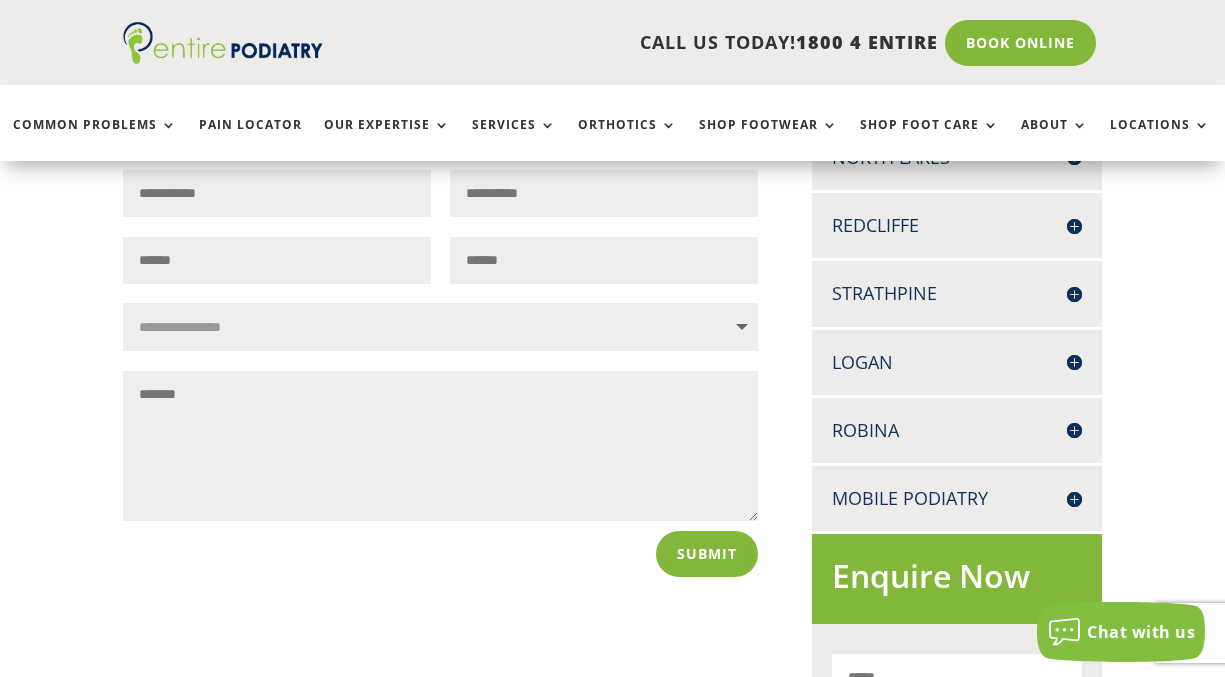 click on "Mobile Podiatry" at bounding box center (957, 498) 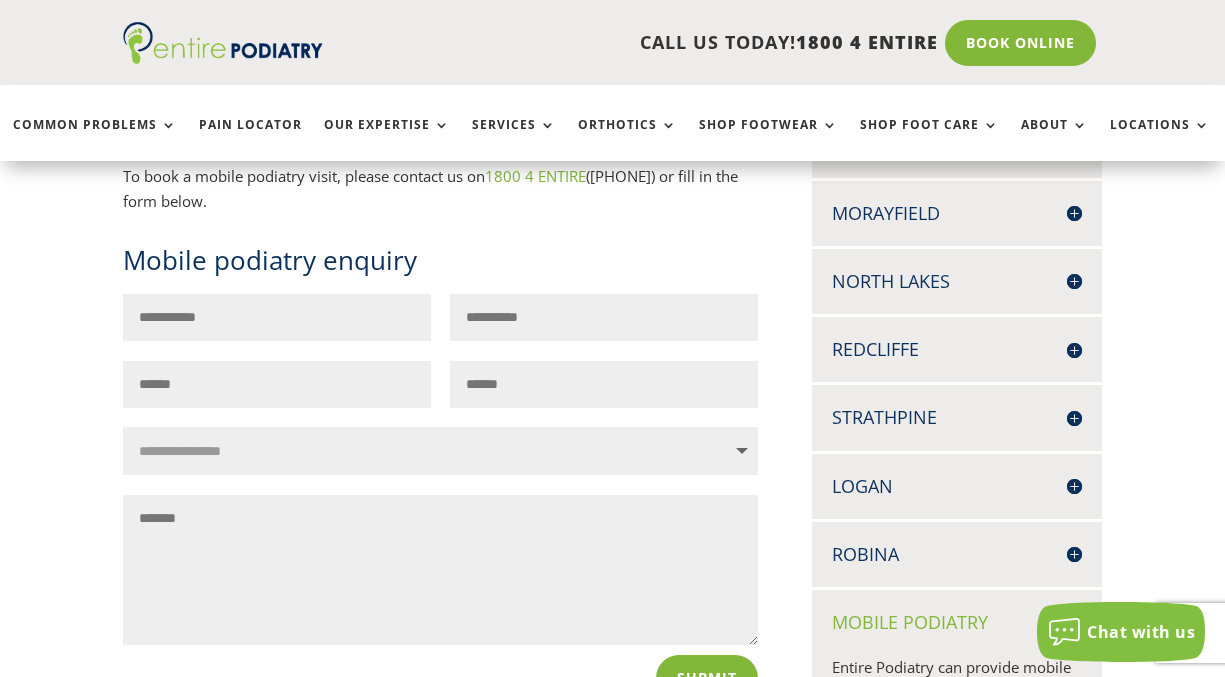 scroll, scrollTop: 675, scrollLeft: 0, axis: vertical 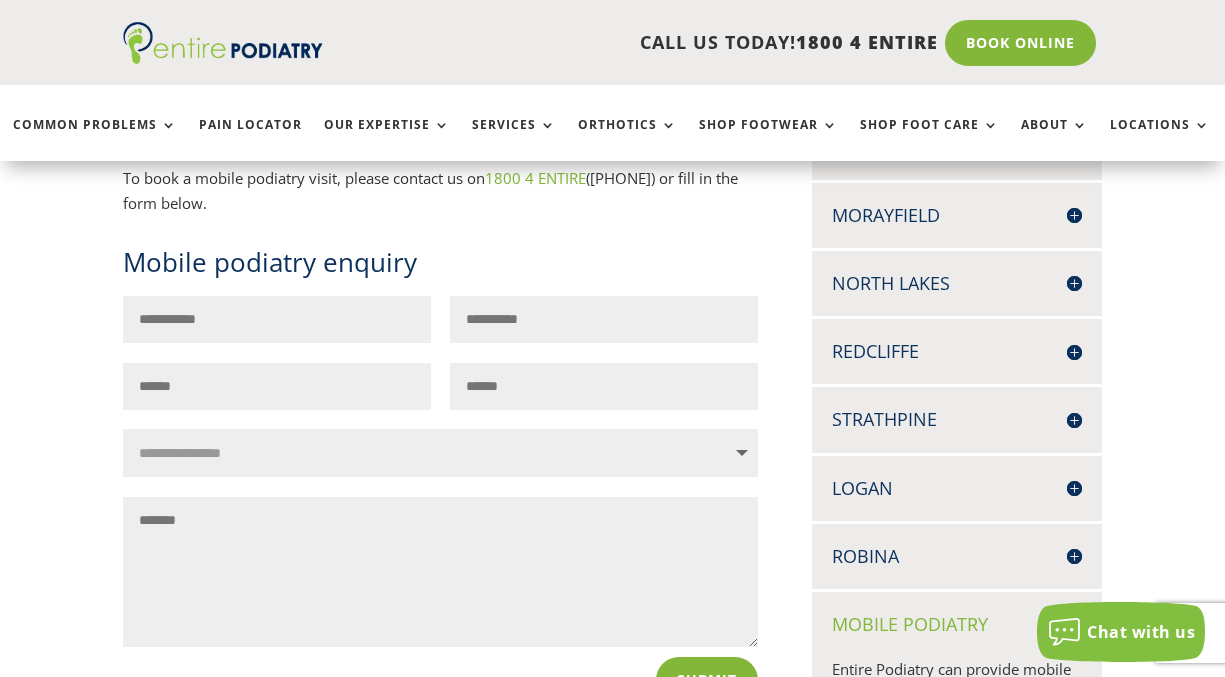 click on "First Name*" at bounding box center [277, 319] 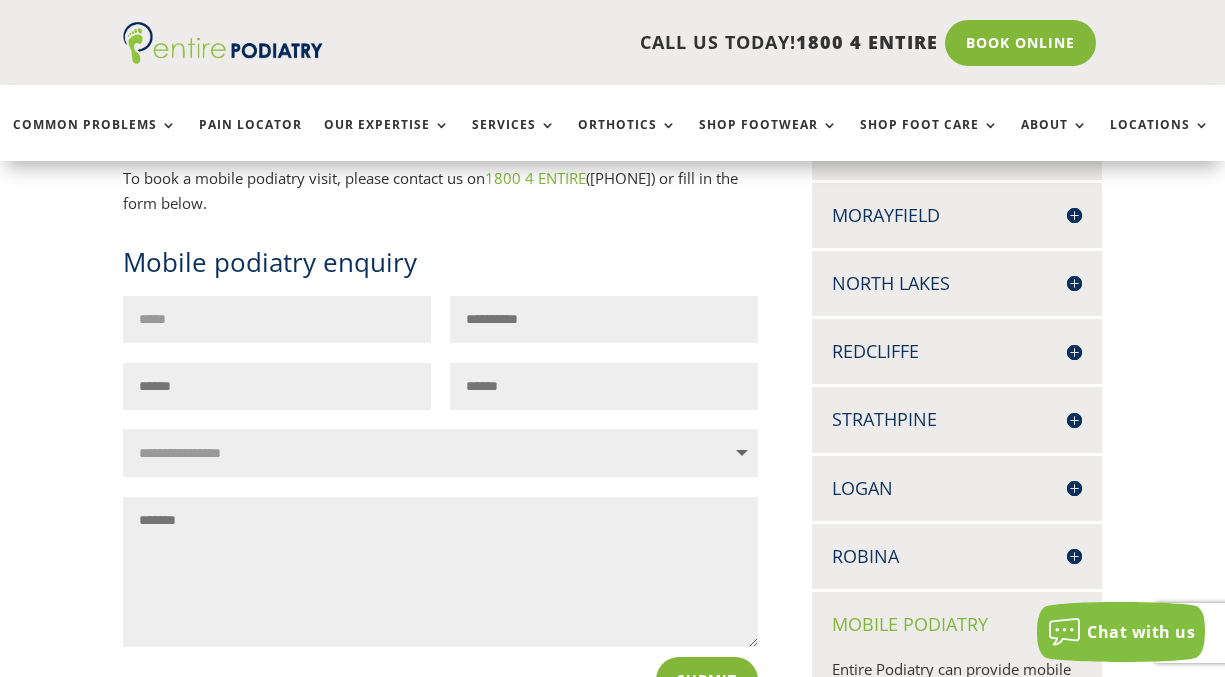 type on "*****" 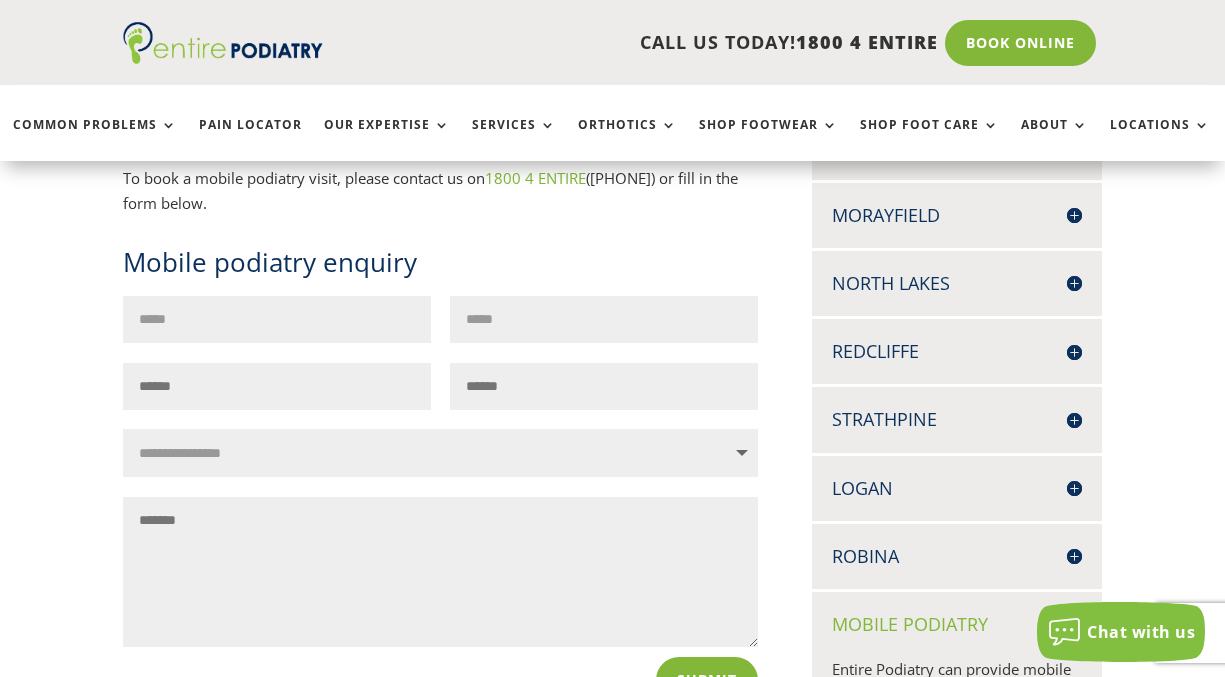 type on "**********" 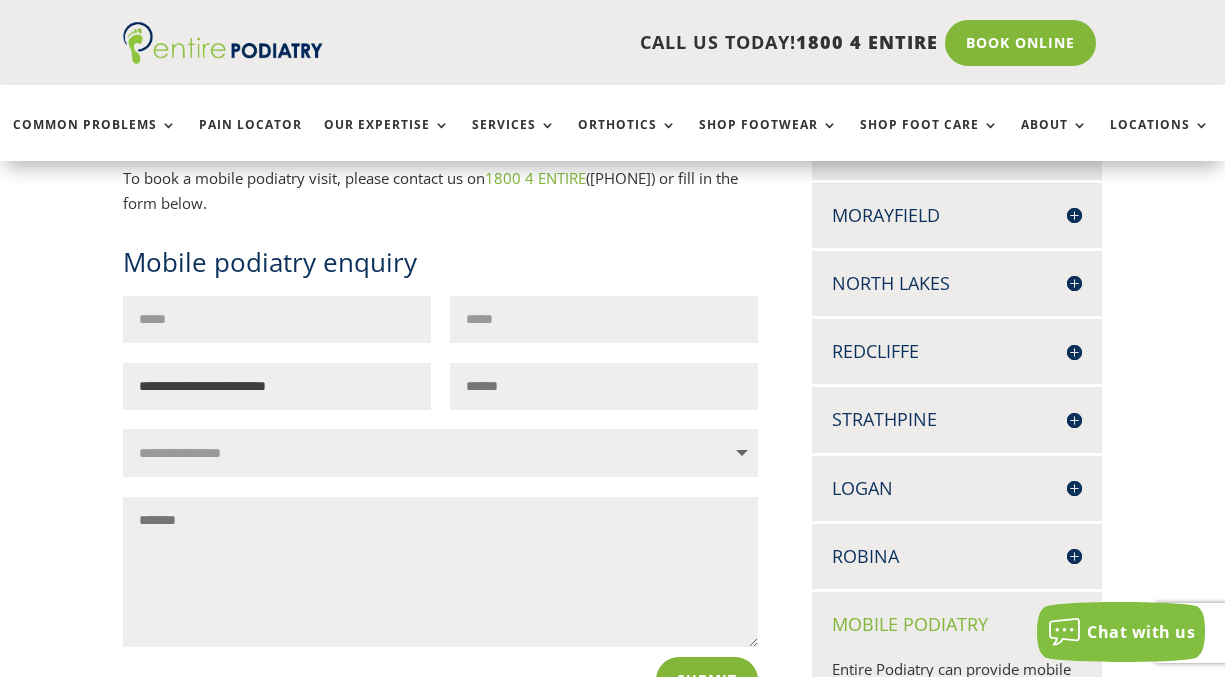 type on "**********" 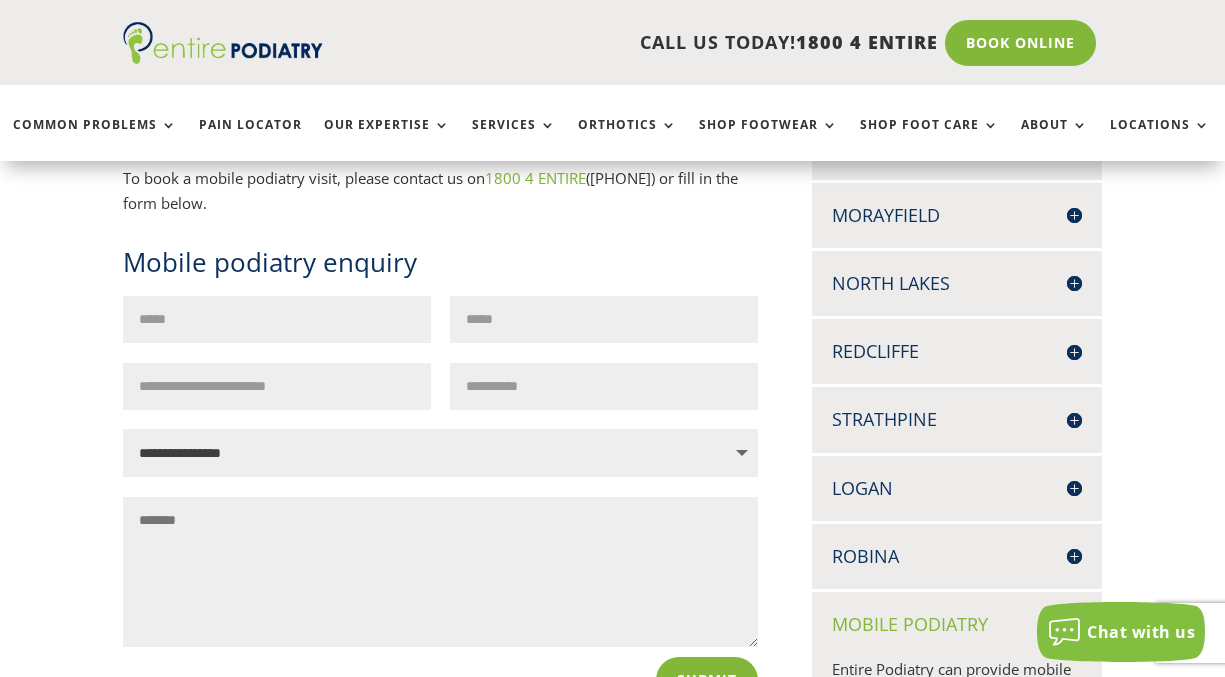 click on "**********" at bounding box center (440, 453) 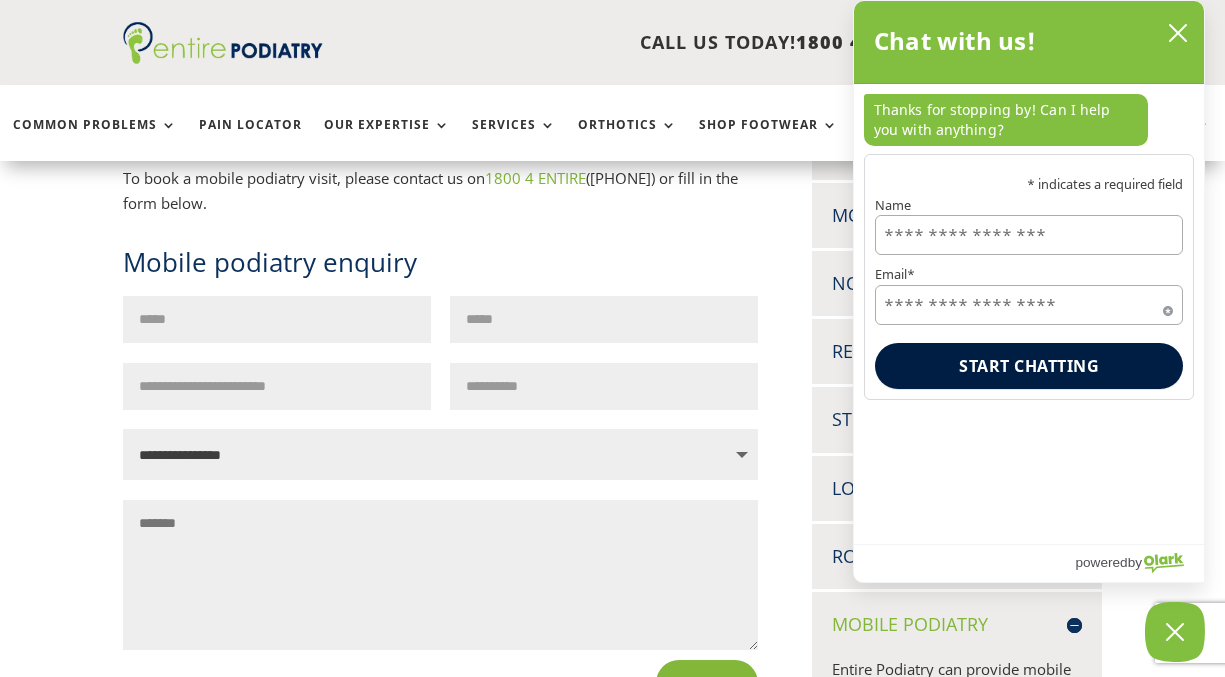 select on "**********" 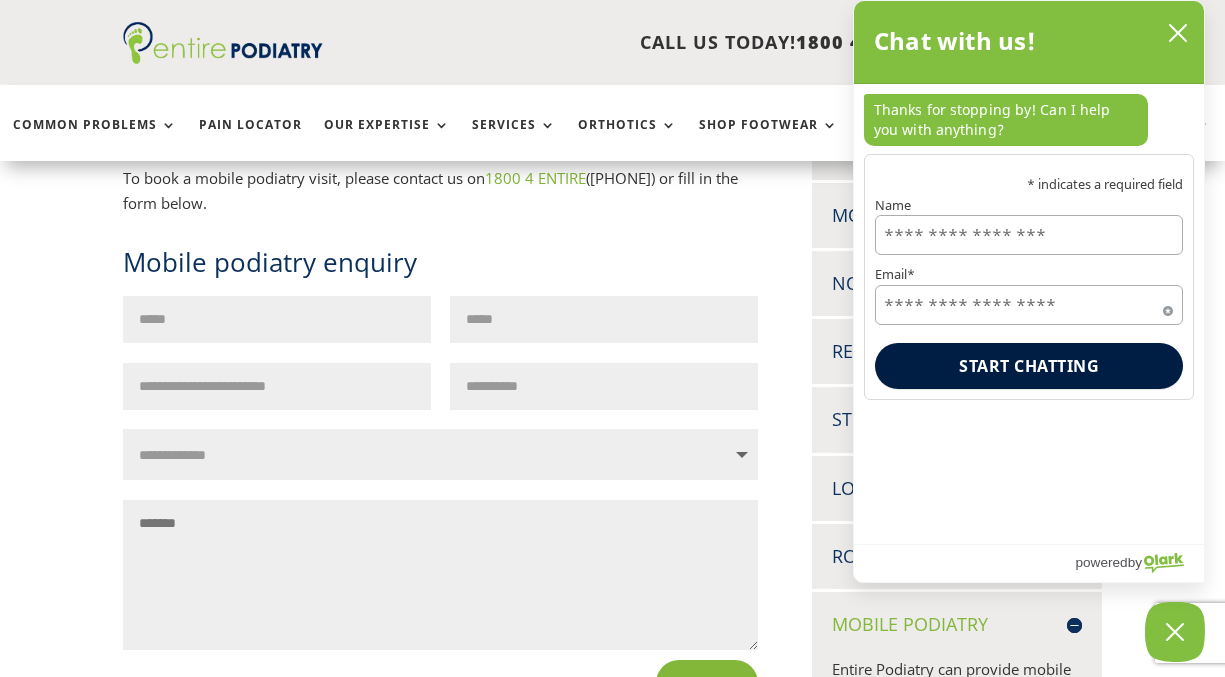click on "Message" at bounding box center [440, 575] 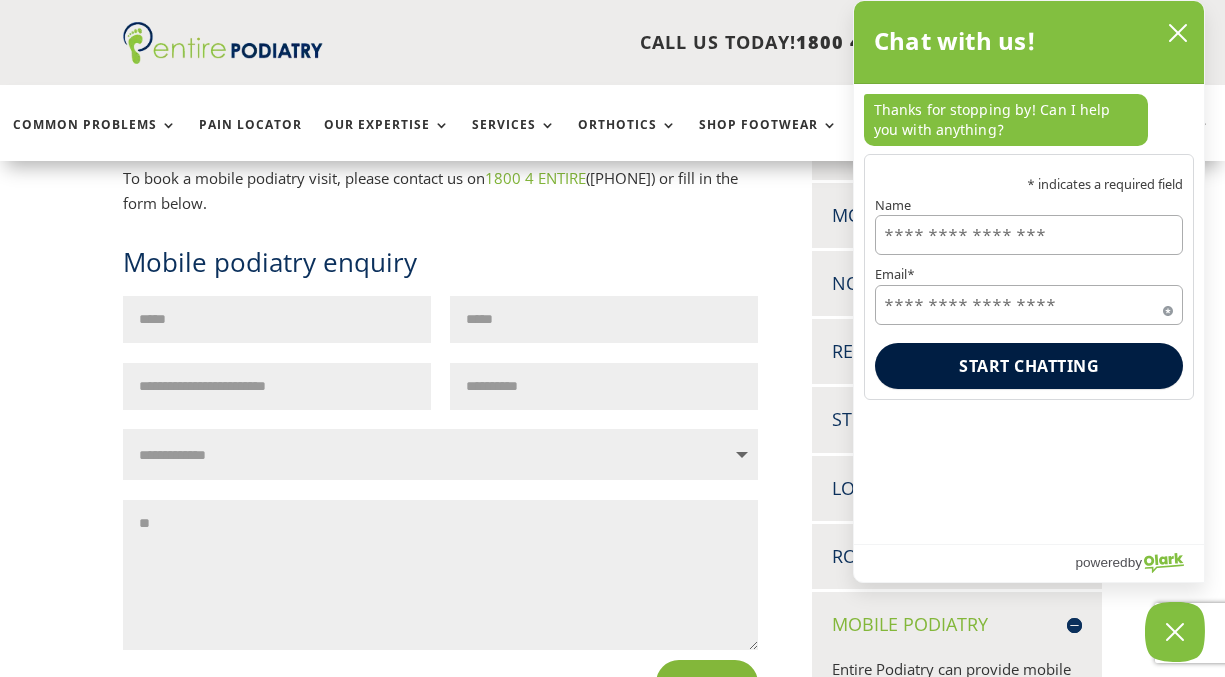 type on "*" 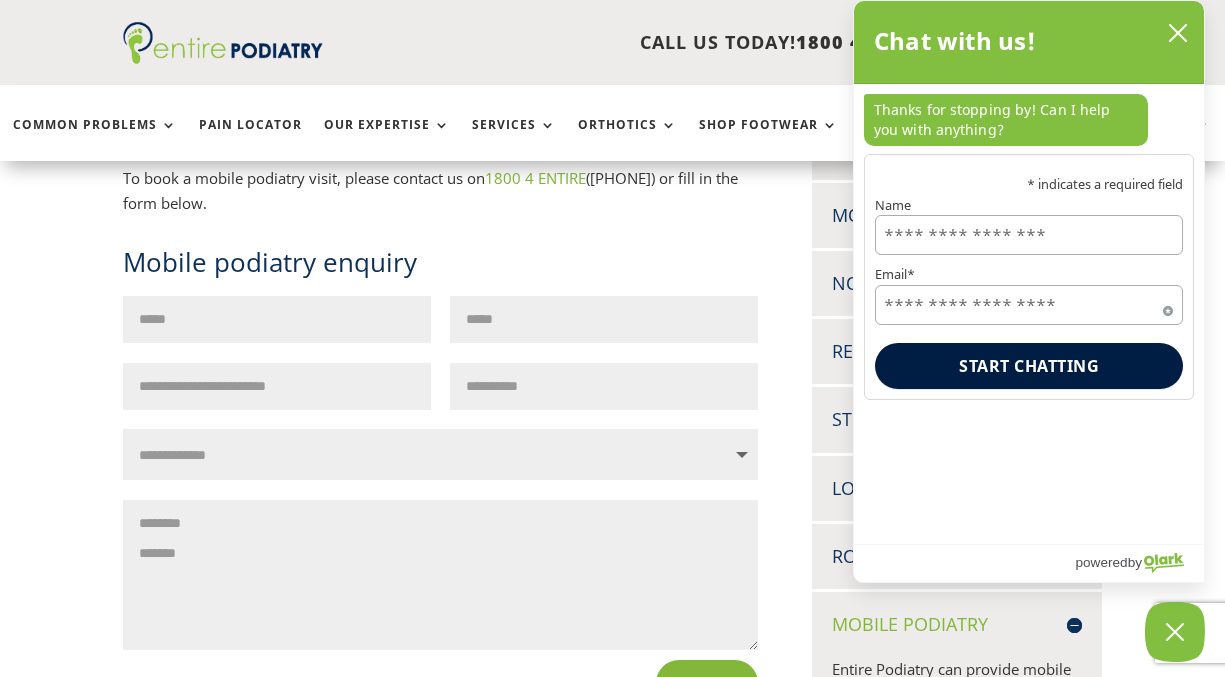type on "********
*******" 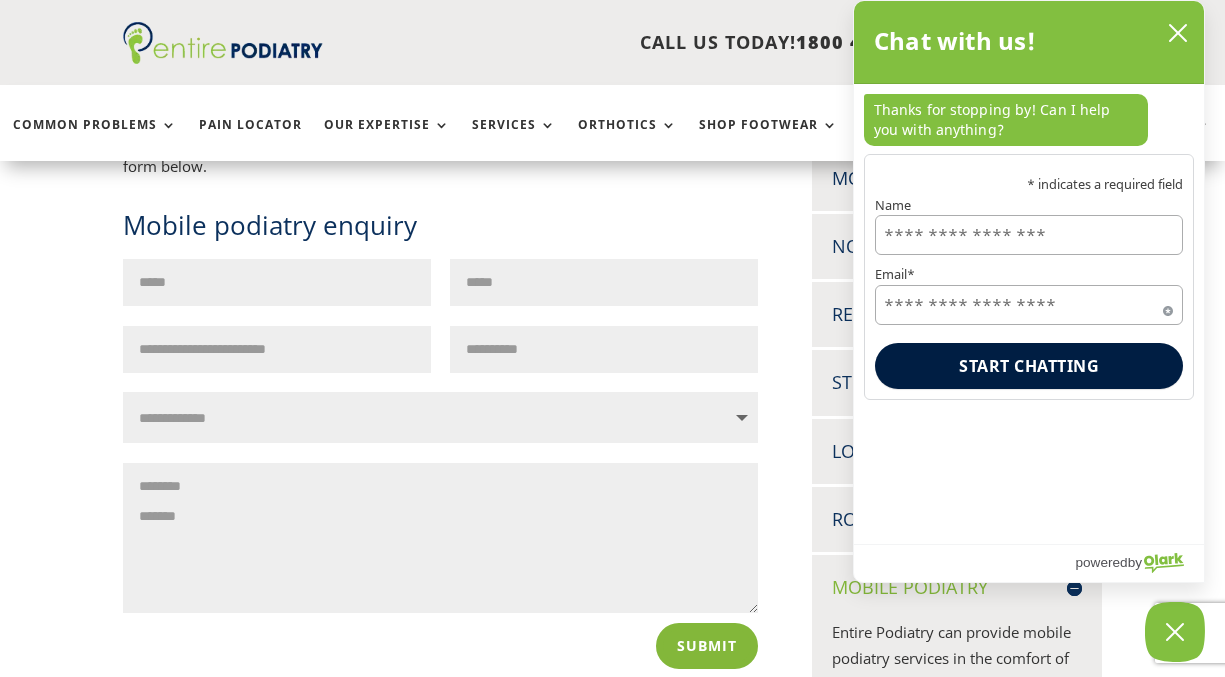 click on "********
*******" at bounding box center (440, 538) 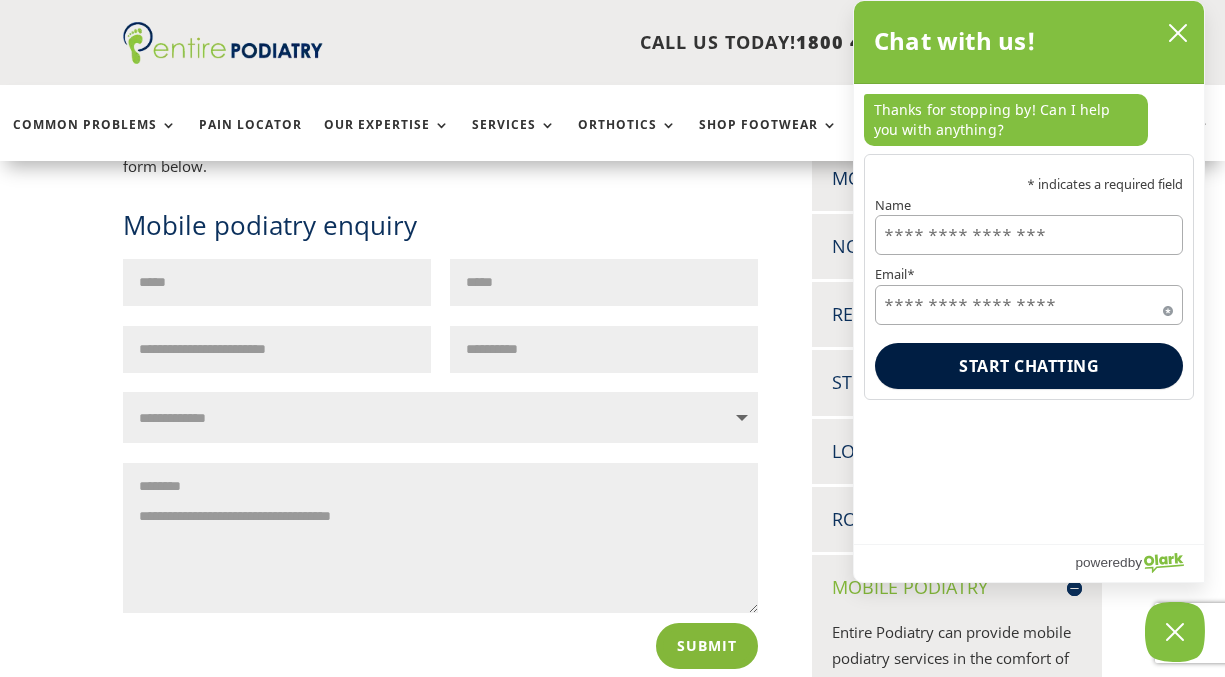 drag, startPoint x: 217, startPoint y: 501, endPoint x: 174, endPoint y: 498, distance: 43.104523 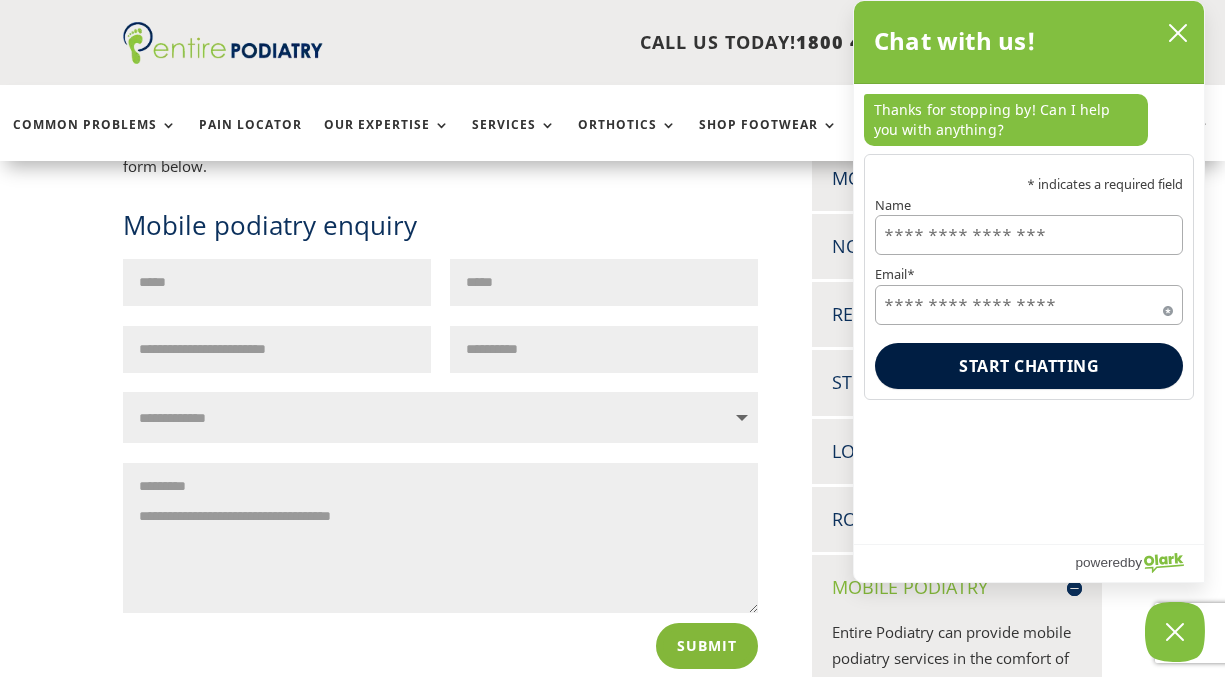 click on "**********" at bounding box center [440, 538] 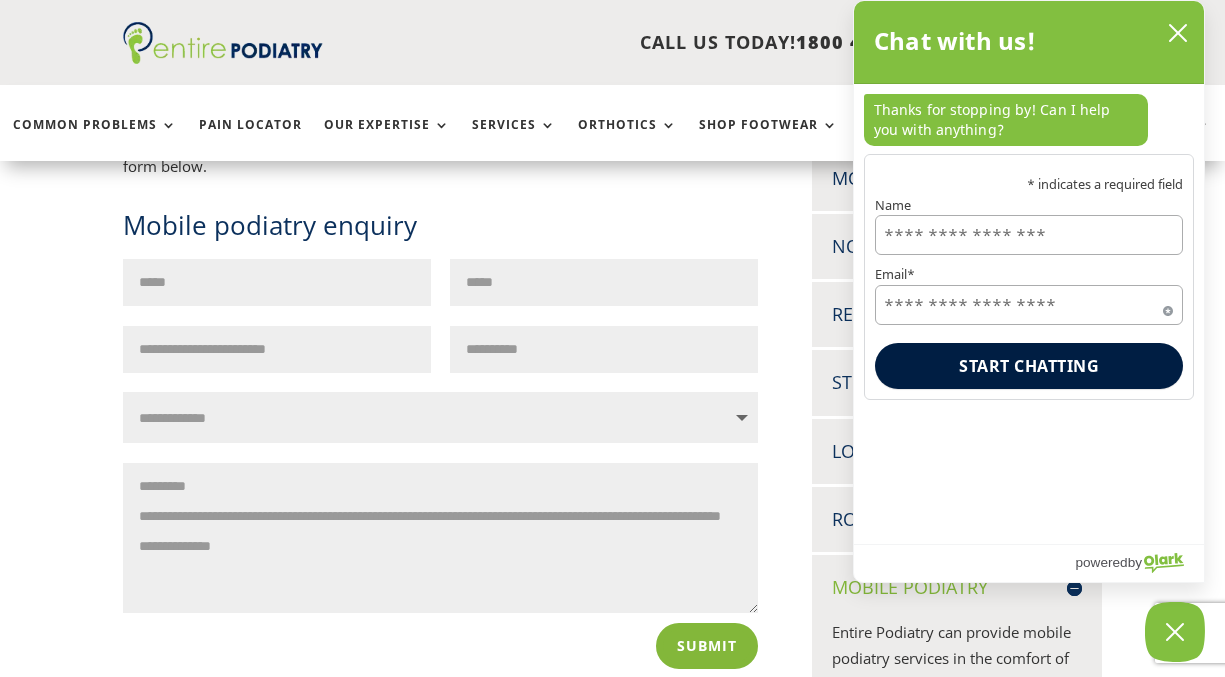 click on "**********" at bounding box center [440, 538] 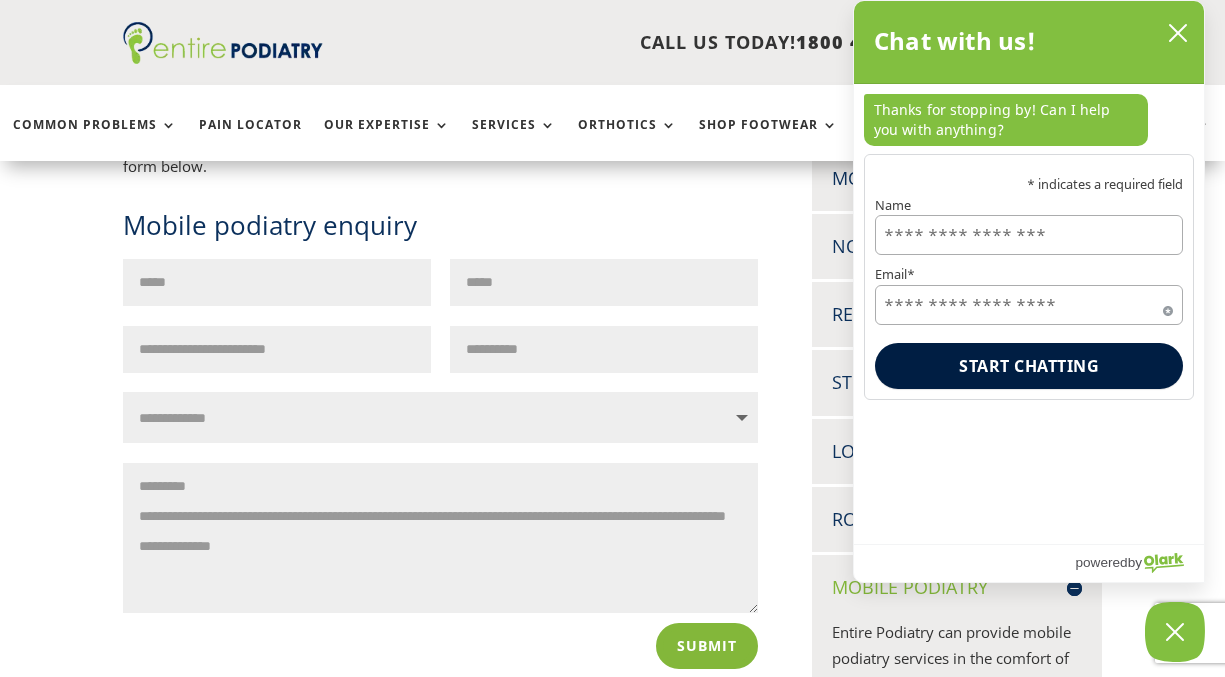 click on "**********" at bounding box center [440, 538] 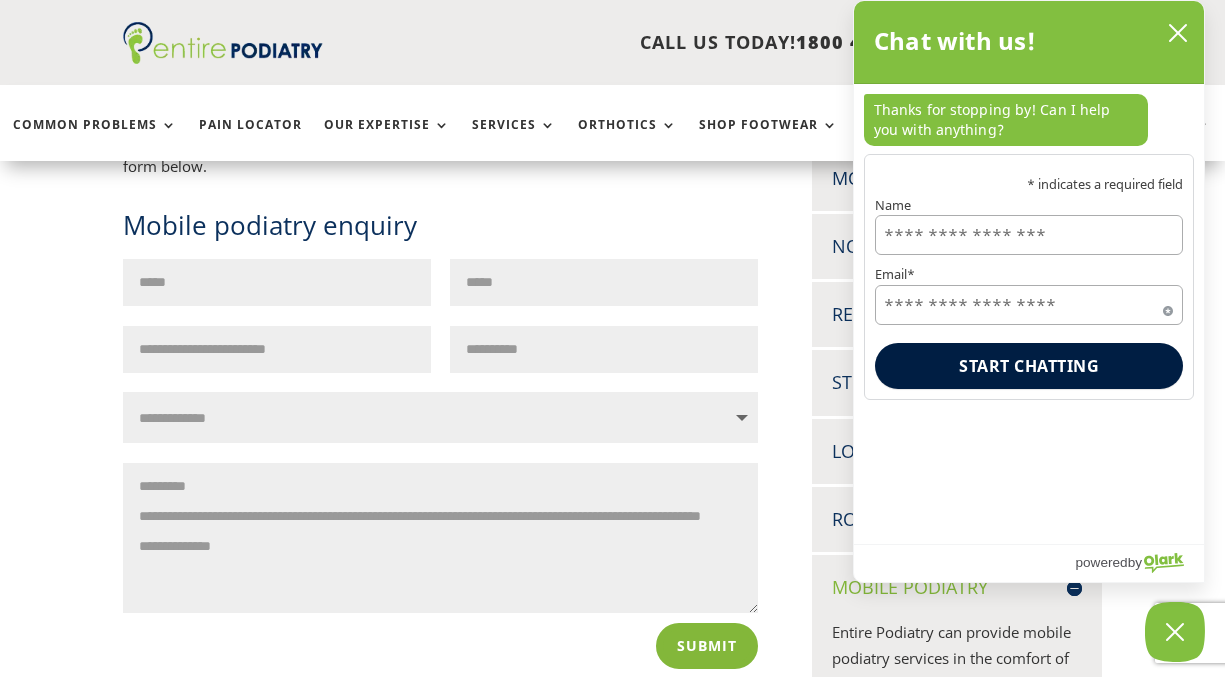 drag, startPoint x: 652, startPoint y: 534, endPoint x: 724, endPoint y: 539, distance: 72.1734 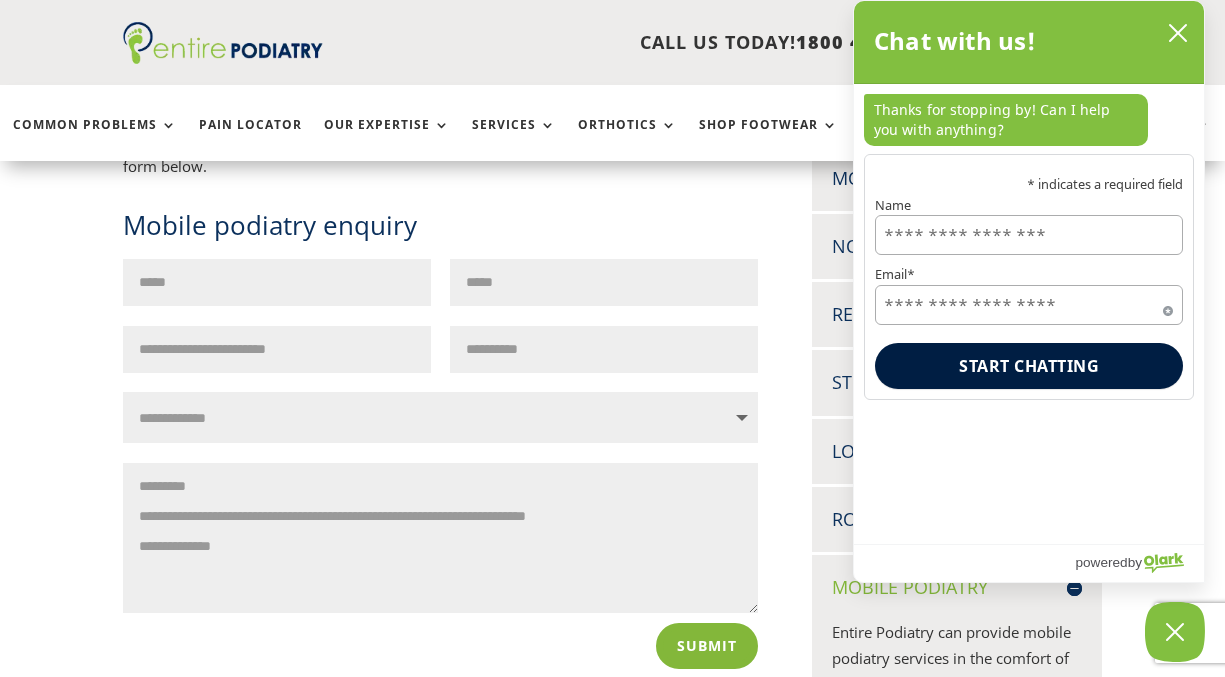 click on "**********" at bounding box center [440, 538] 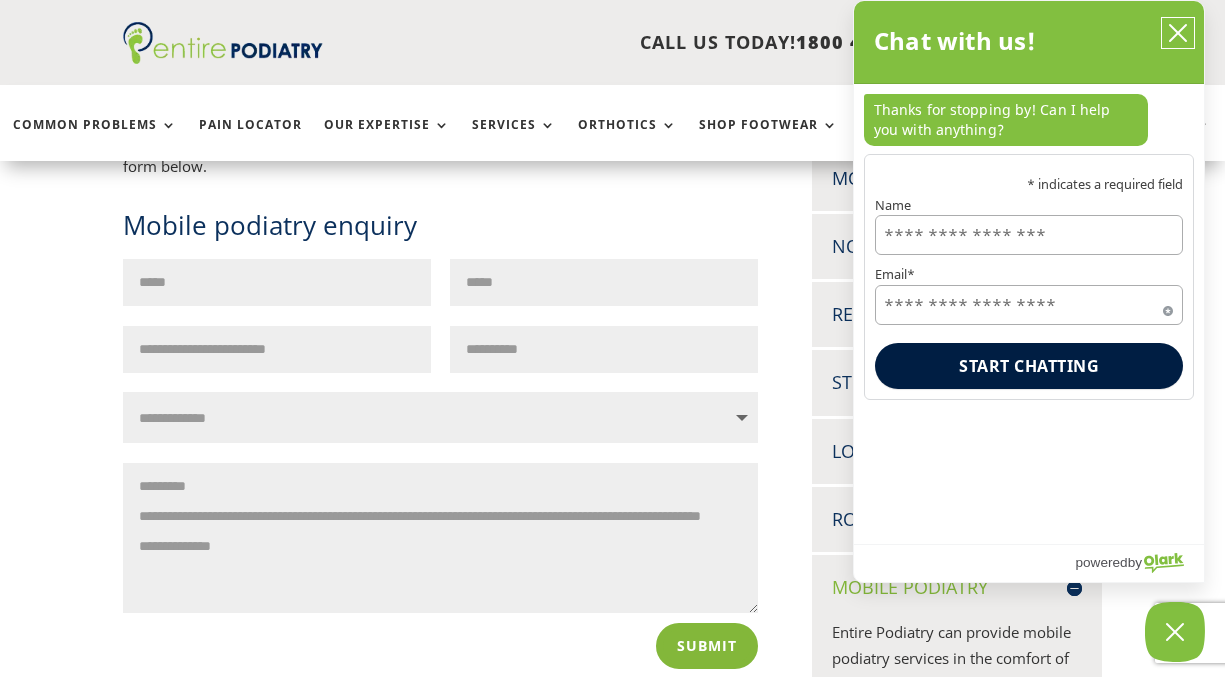 click 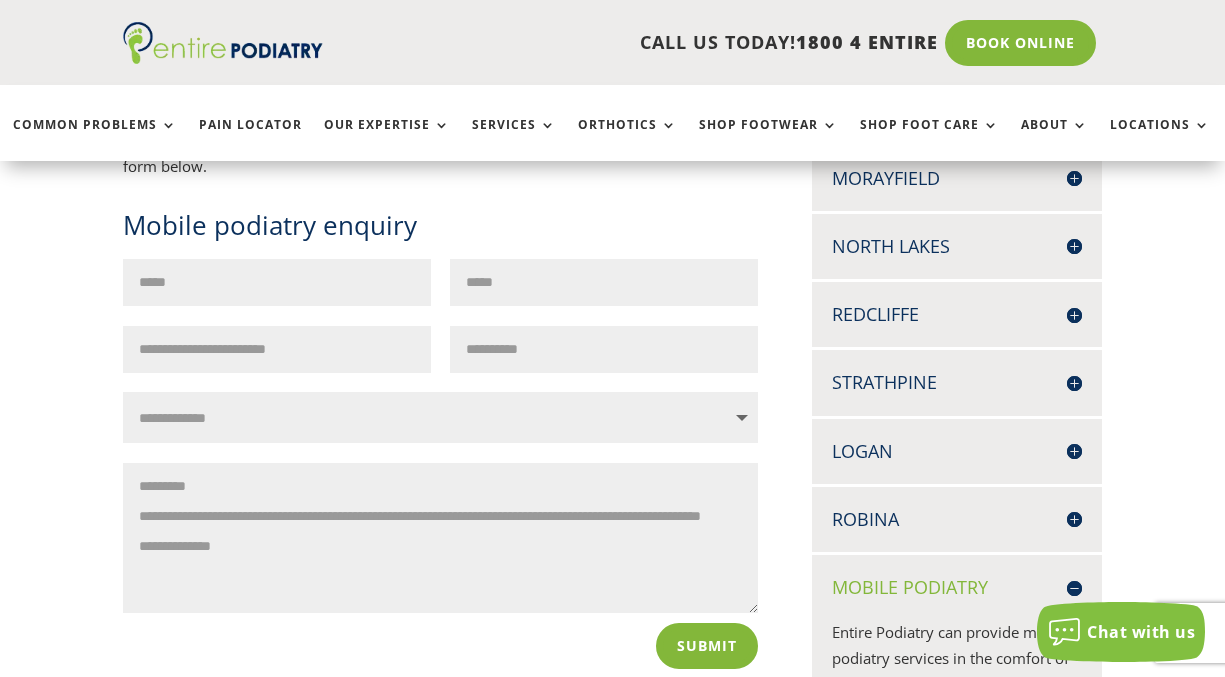 click on "**********" at bounding box center [440, 538] 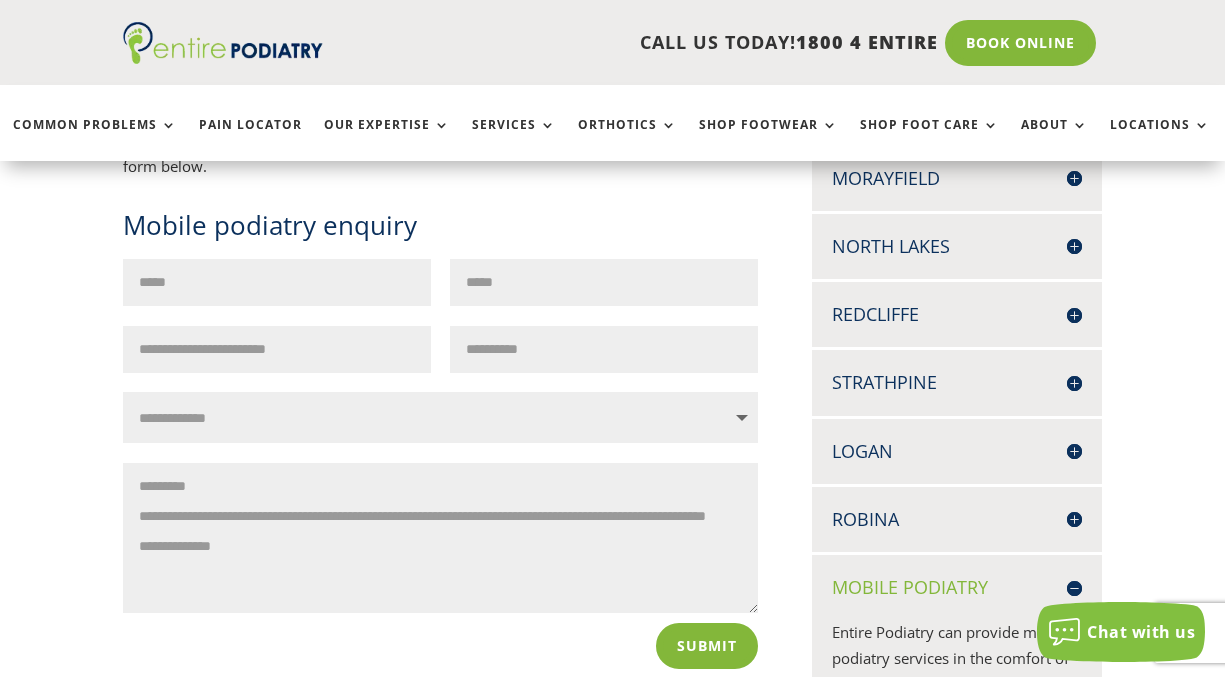 click on "**********" at bounding box center [440, 538] 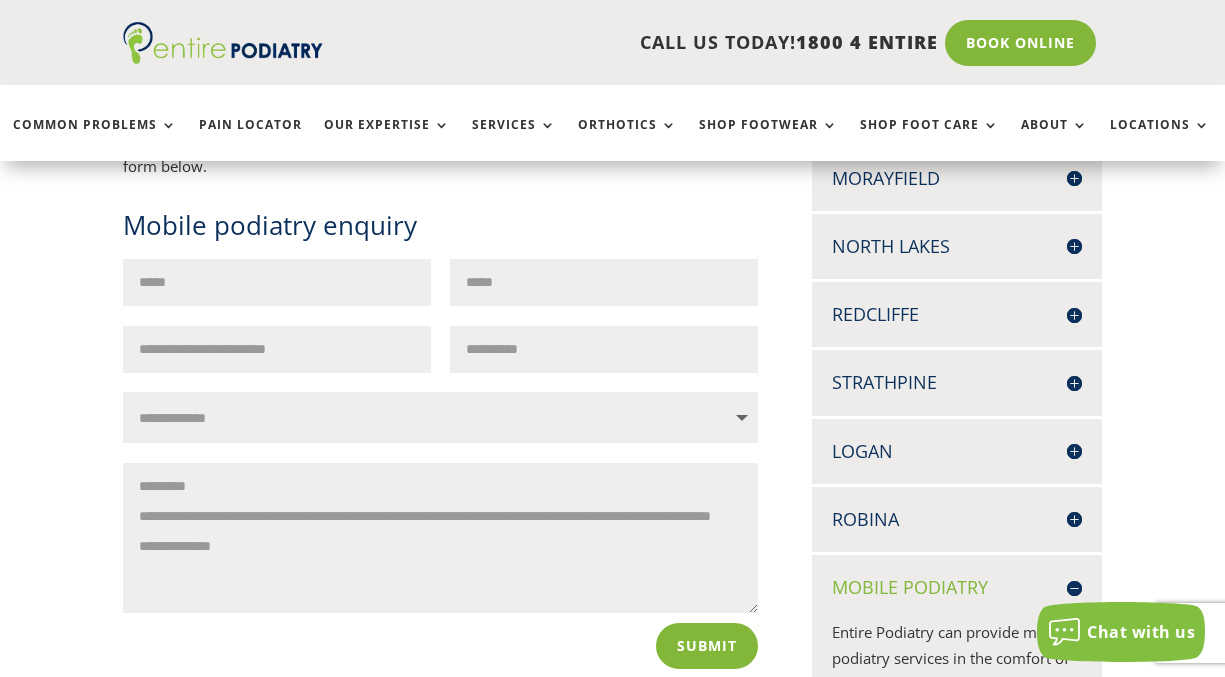 click on "**********" at bounding box center (440, 538) 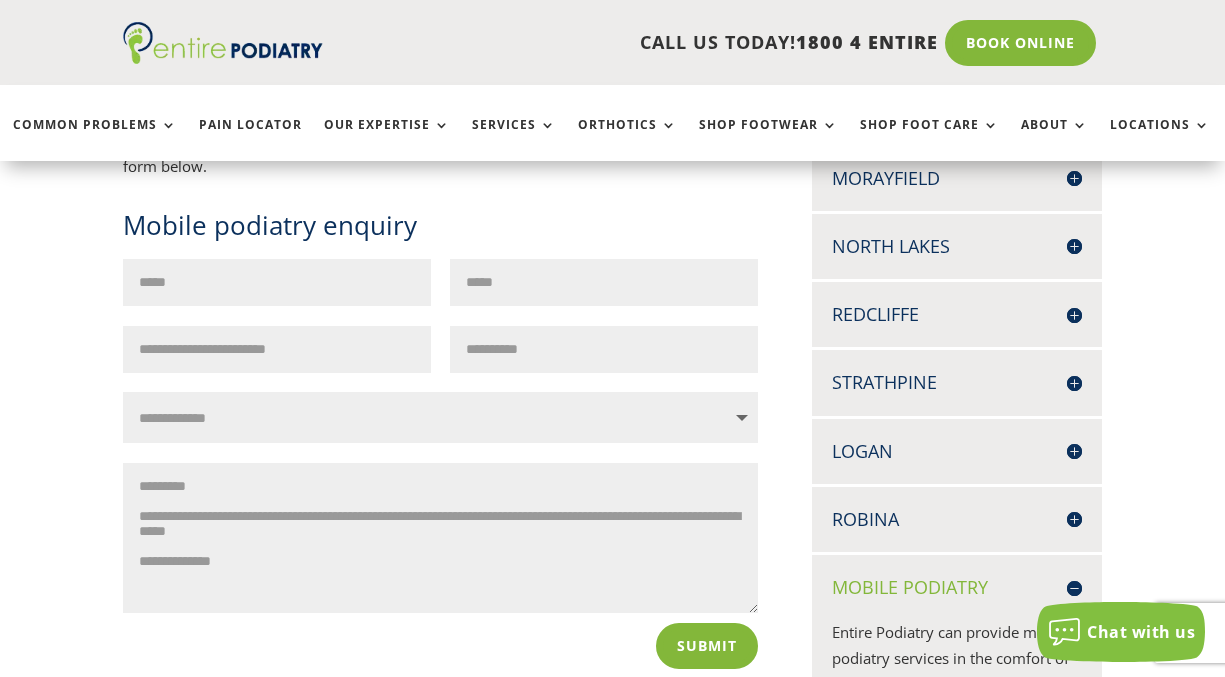 click on "**********" at bounding box center [440, 538] 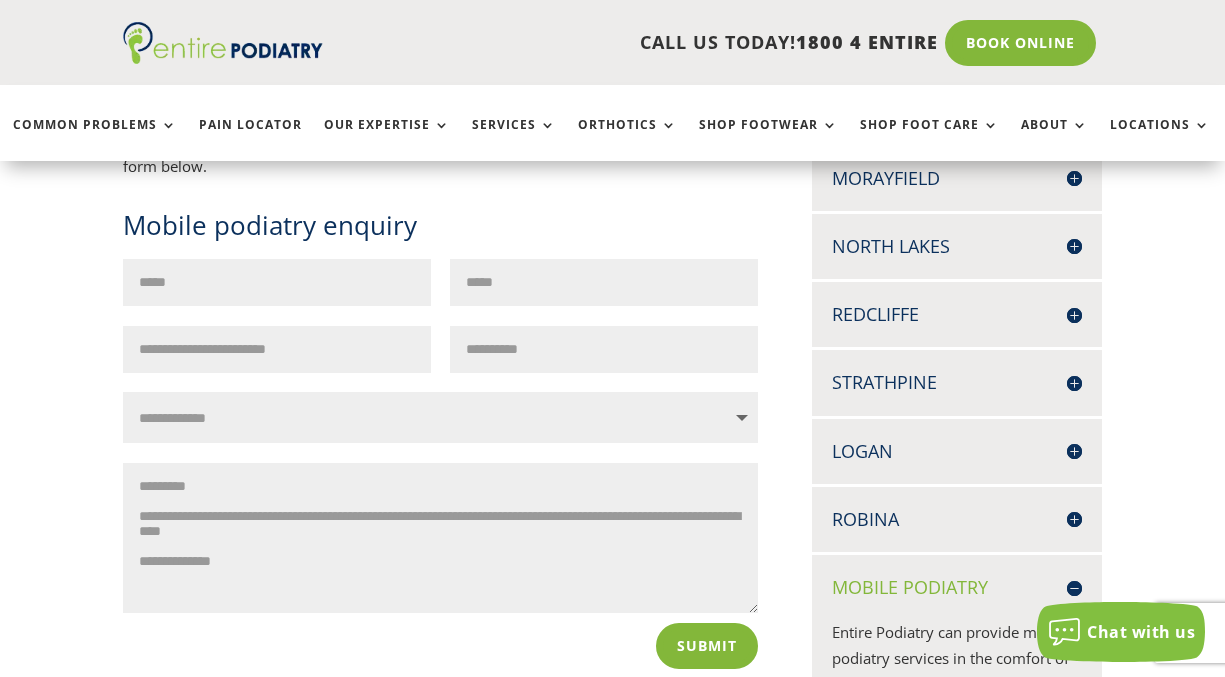 click on "**********" at bounding box center (440, 538) 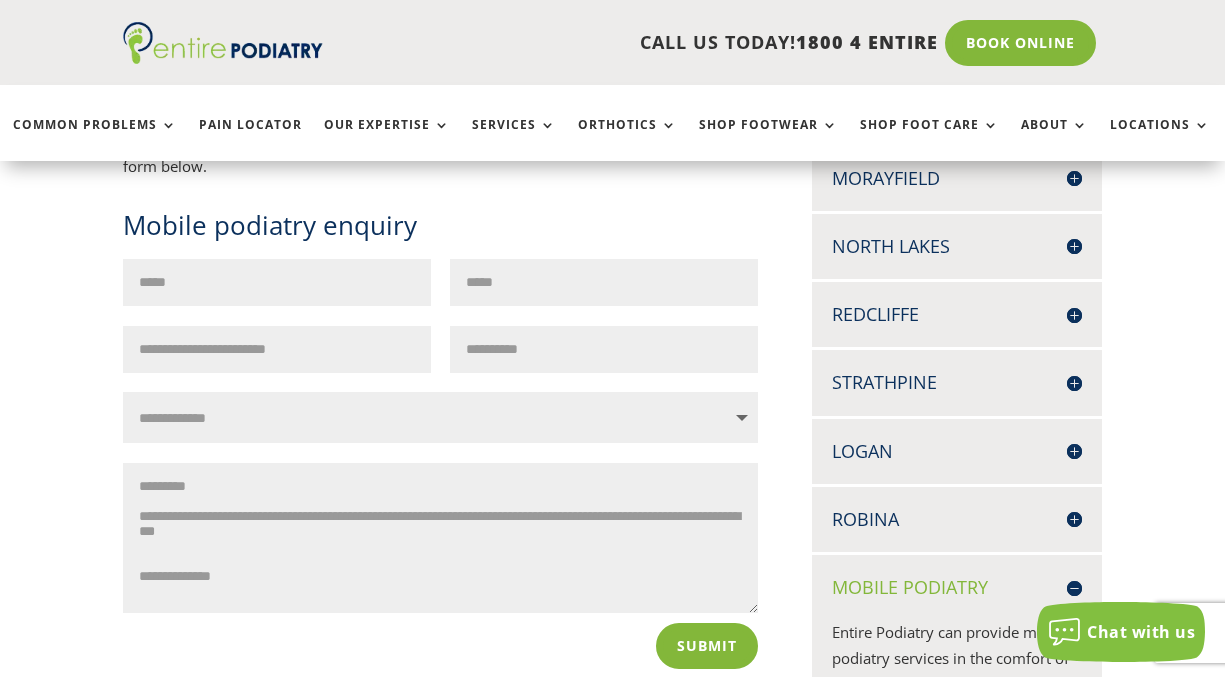 scroll, scrollTop: 15, scrollLeft: 0, axis: vertical 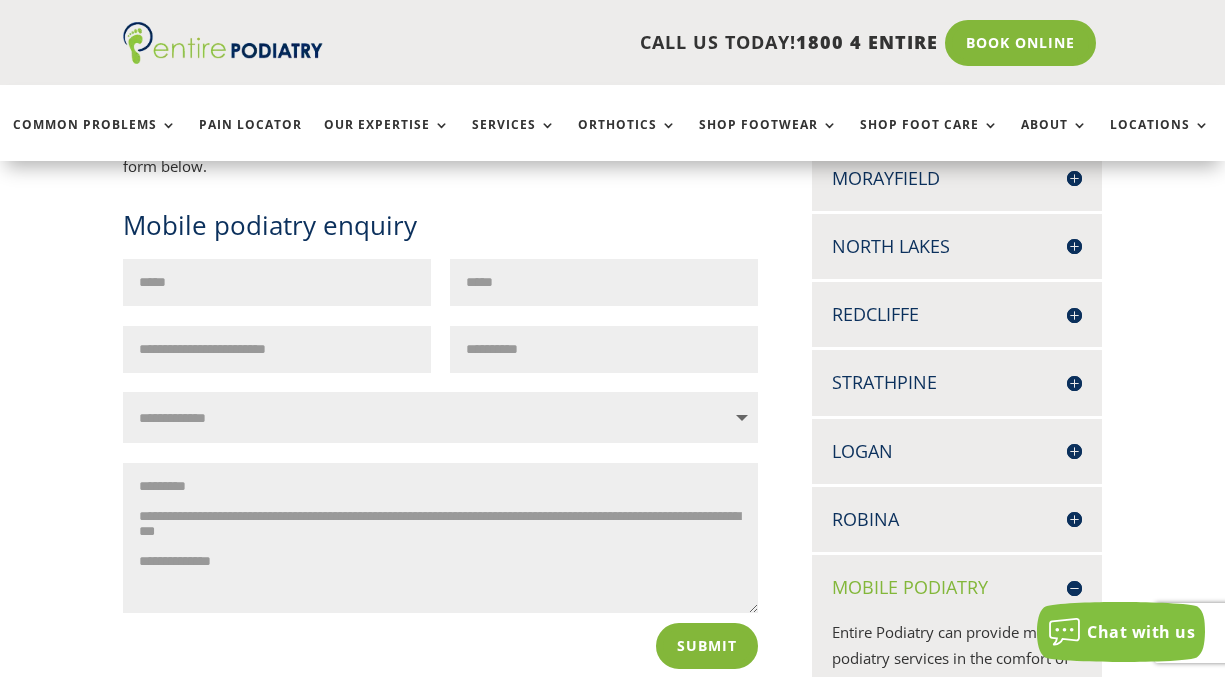 click on "**********" at bounding box center [440, 538] 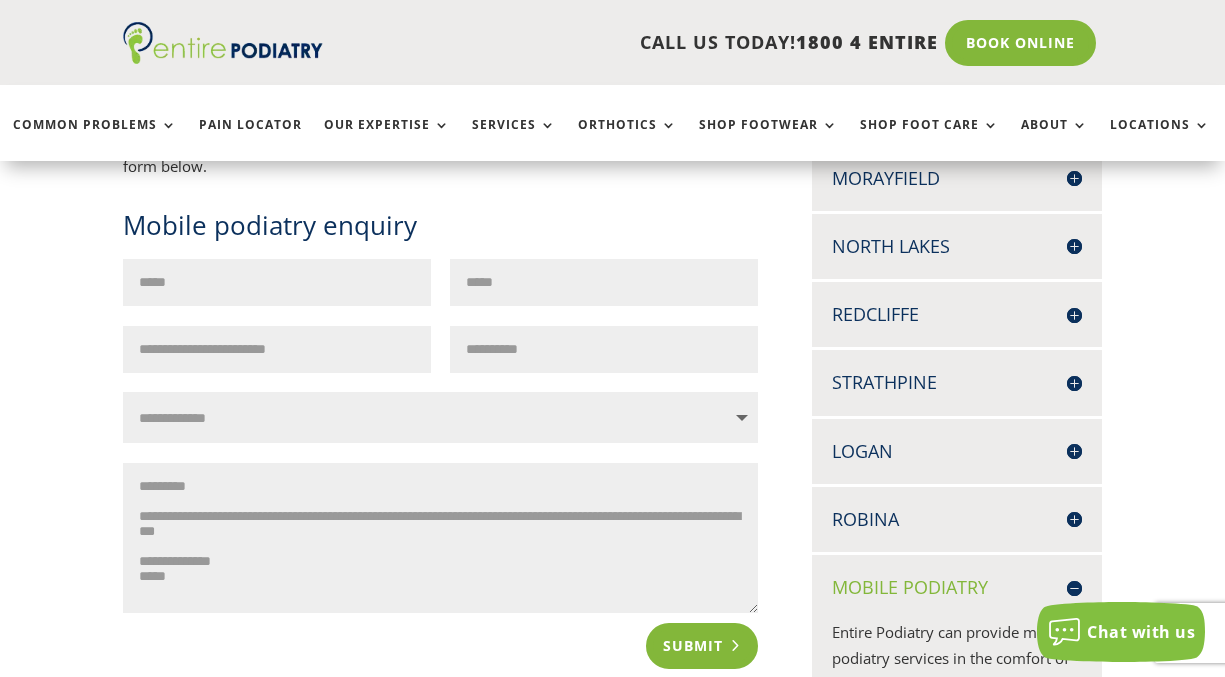 type on "**********" 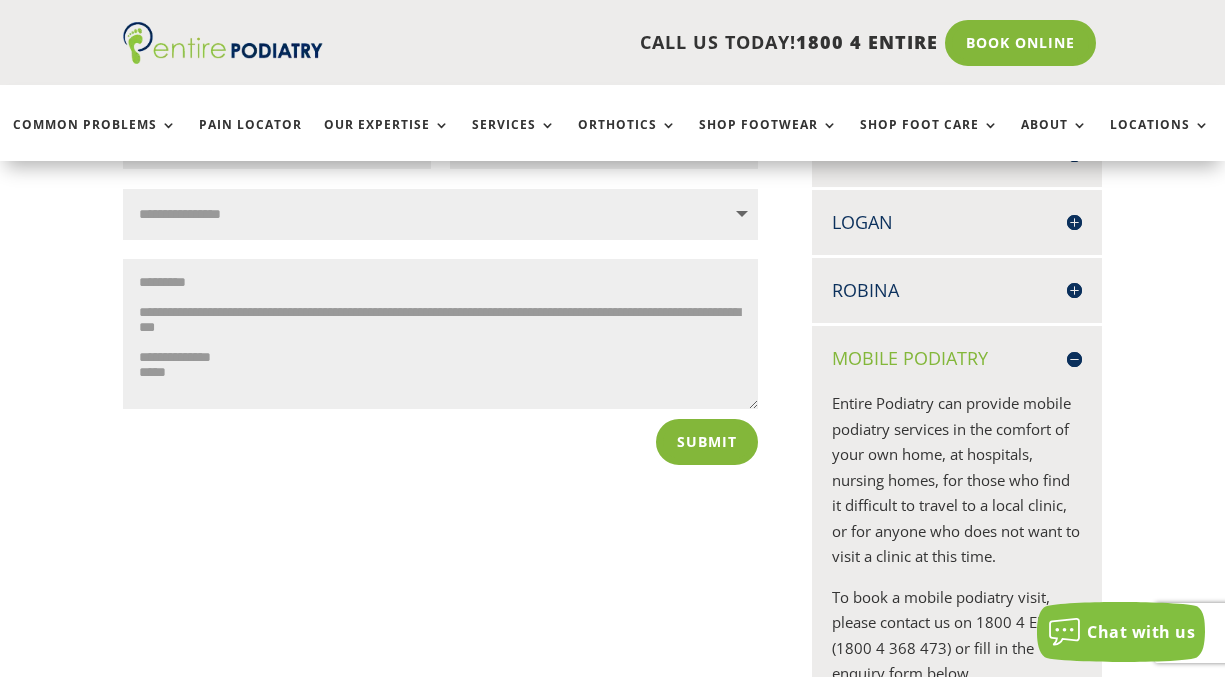 scroll, scrollTop: 944, scrollLeft: 0, axis: vertical 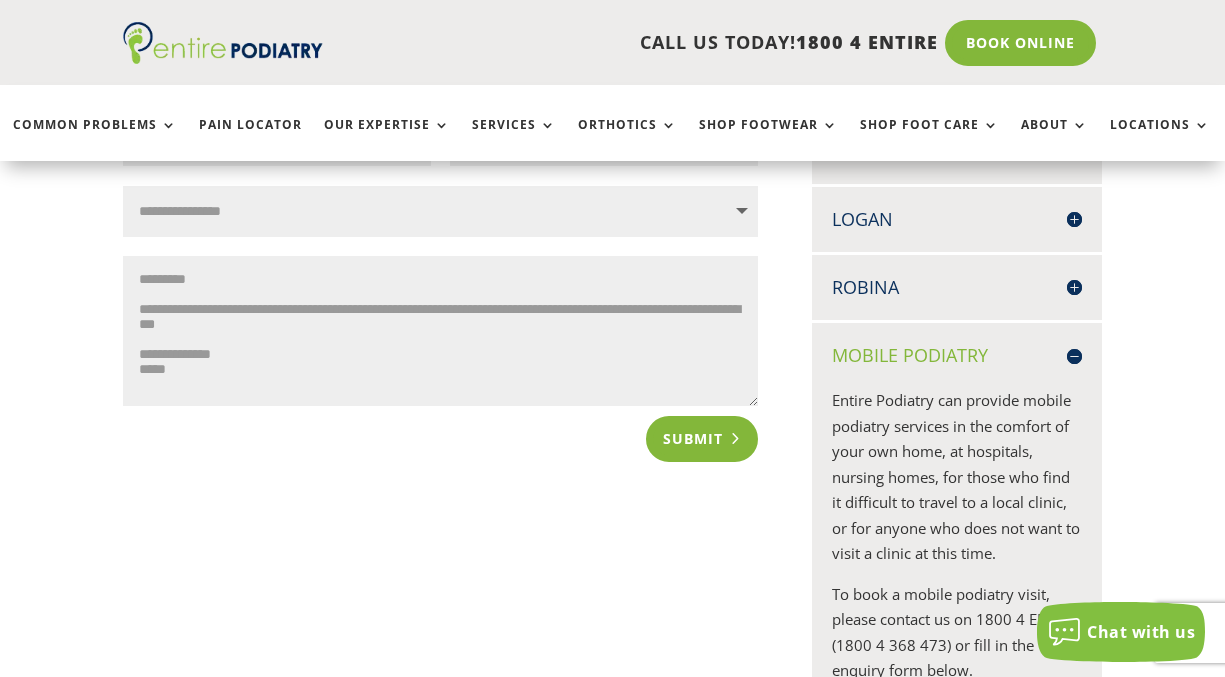 click on "Submit" at bounding box center [702, 439] 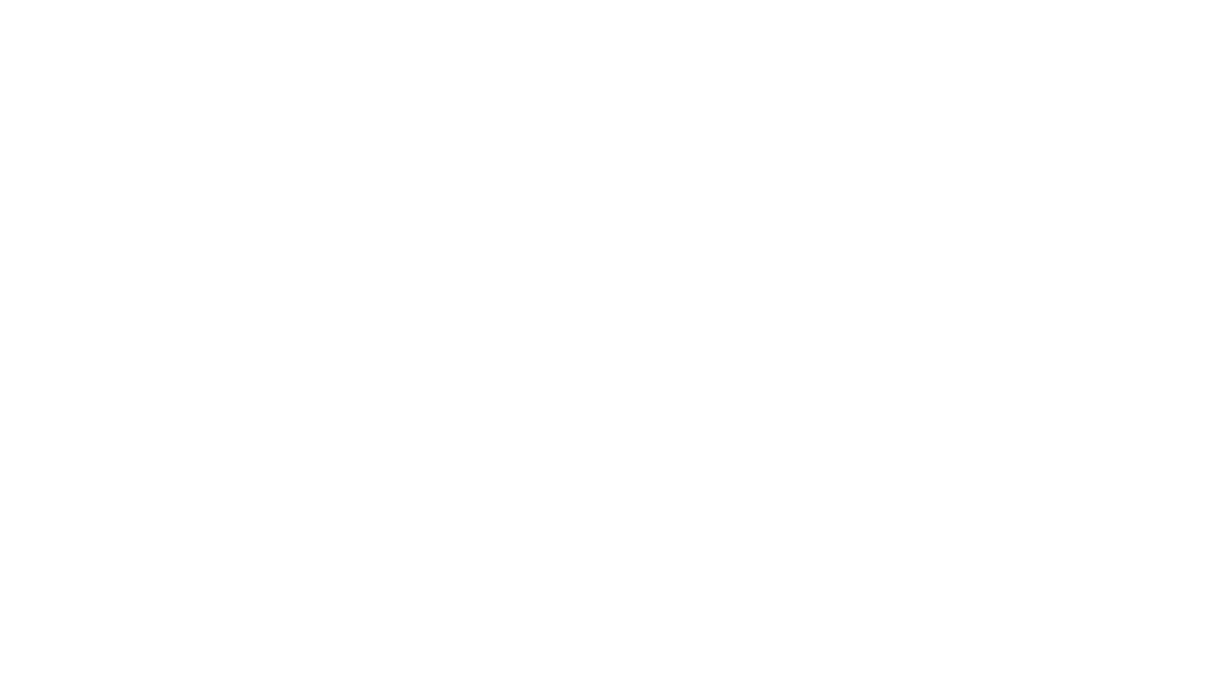 scroll, scrollTop: 0, scrollLeft: 0, axis: both 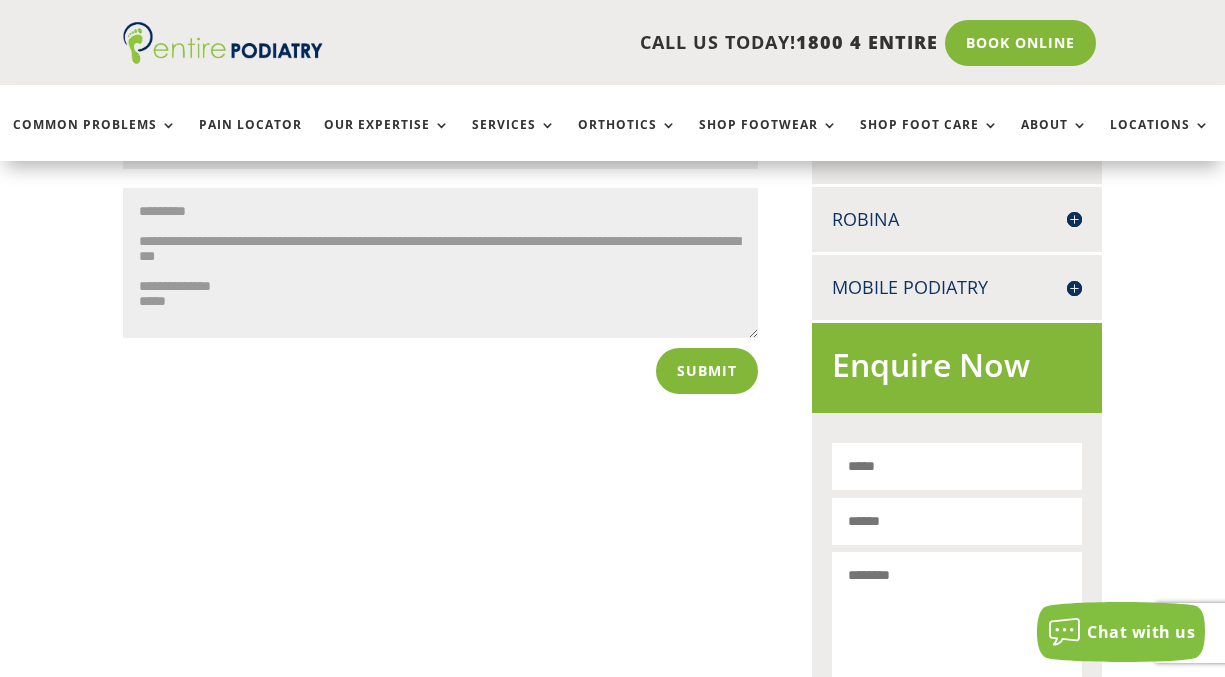 drag, startPoint x: 137, startPoint y: 224, endPoint x: 276, endPoint y: 332, distance: 176.02557 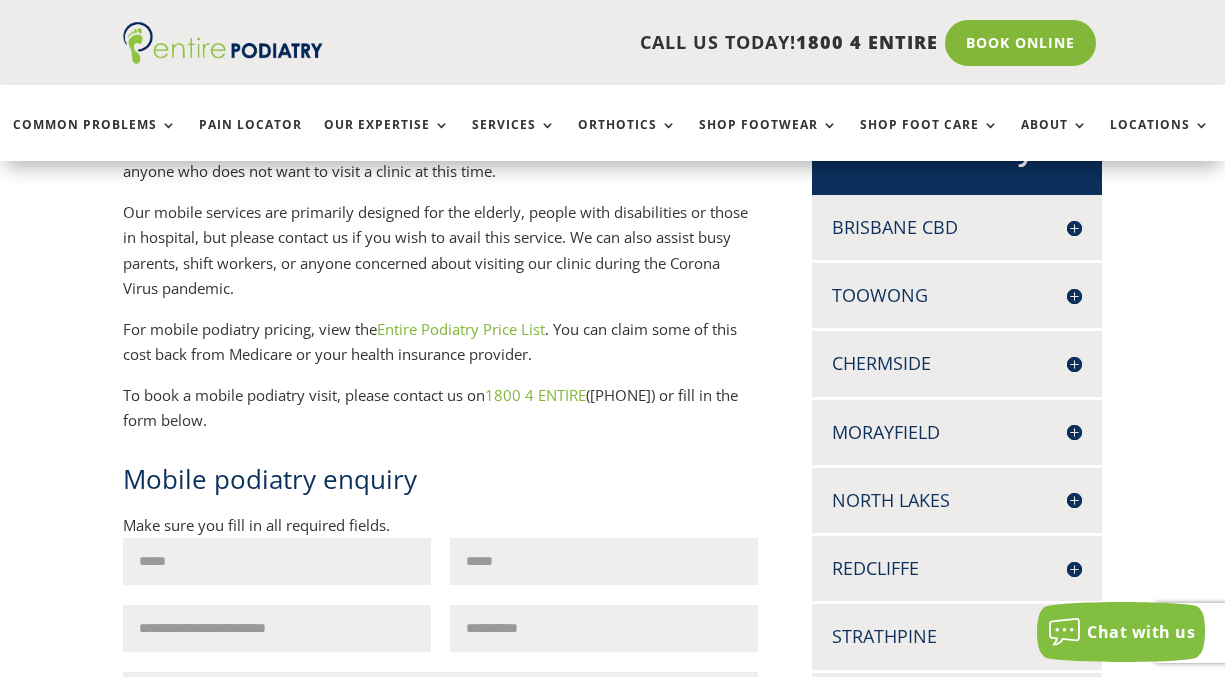 scroll, scrollTop: 476, scrollLeft: 0, axis: vertical 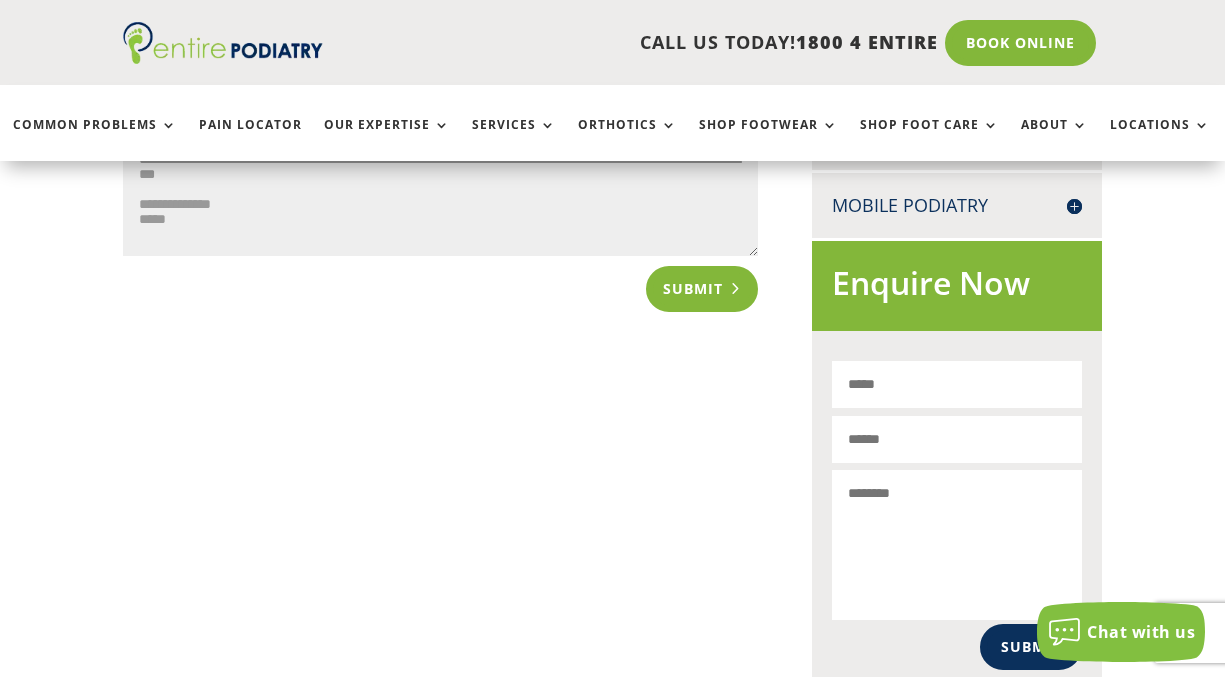 click on "Submit" at bounding box center (702, 289) 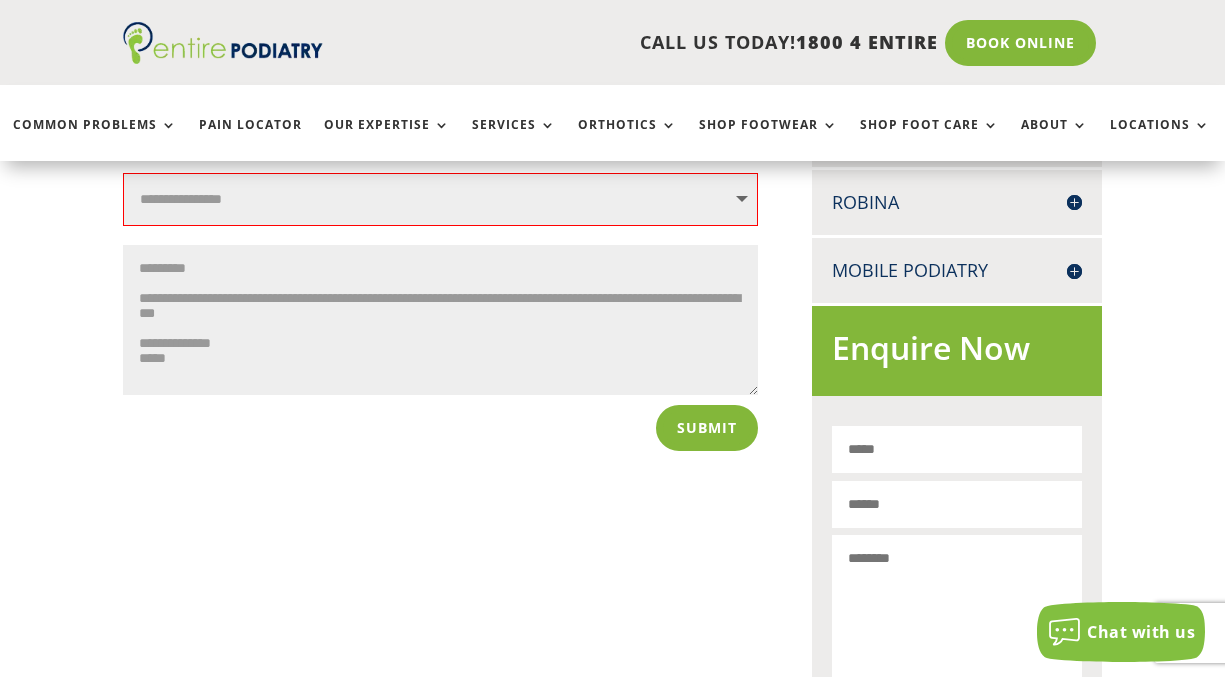 scroll, scrollTop: 1030, scrollLeft: 0, axis: vertical 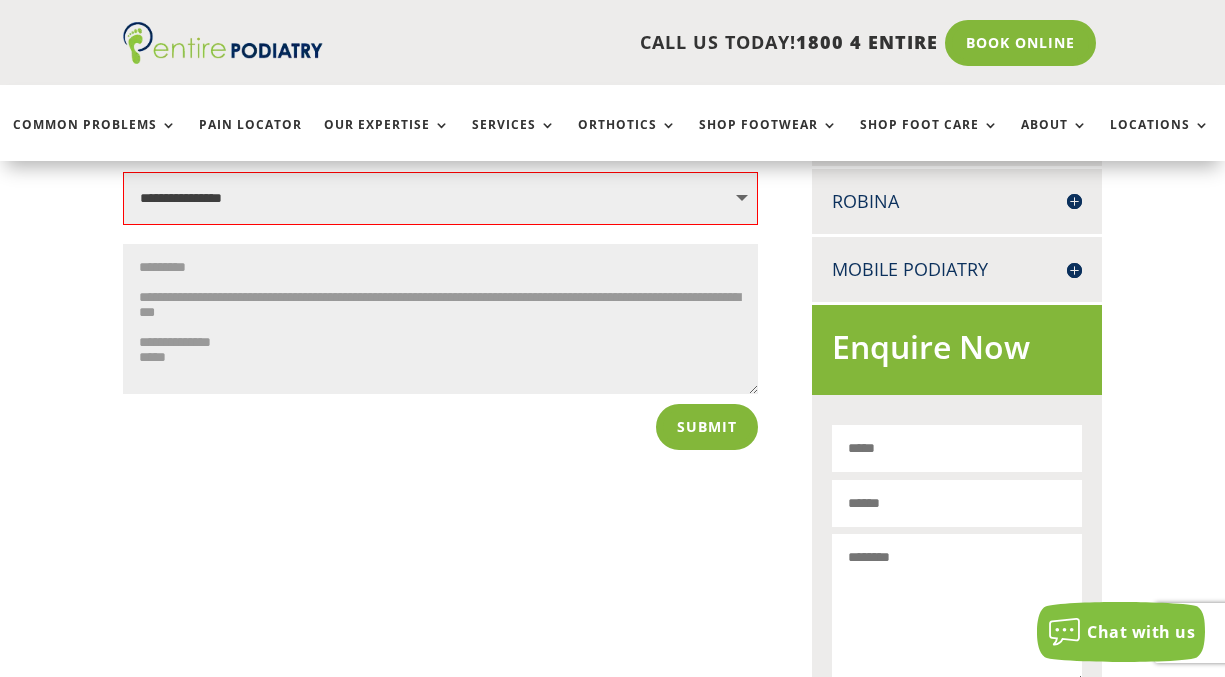 click on "**********" at bounding box center [440, 198] 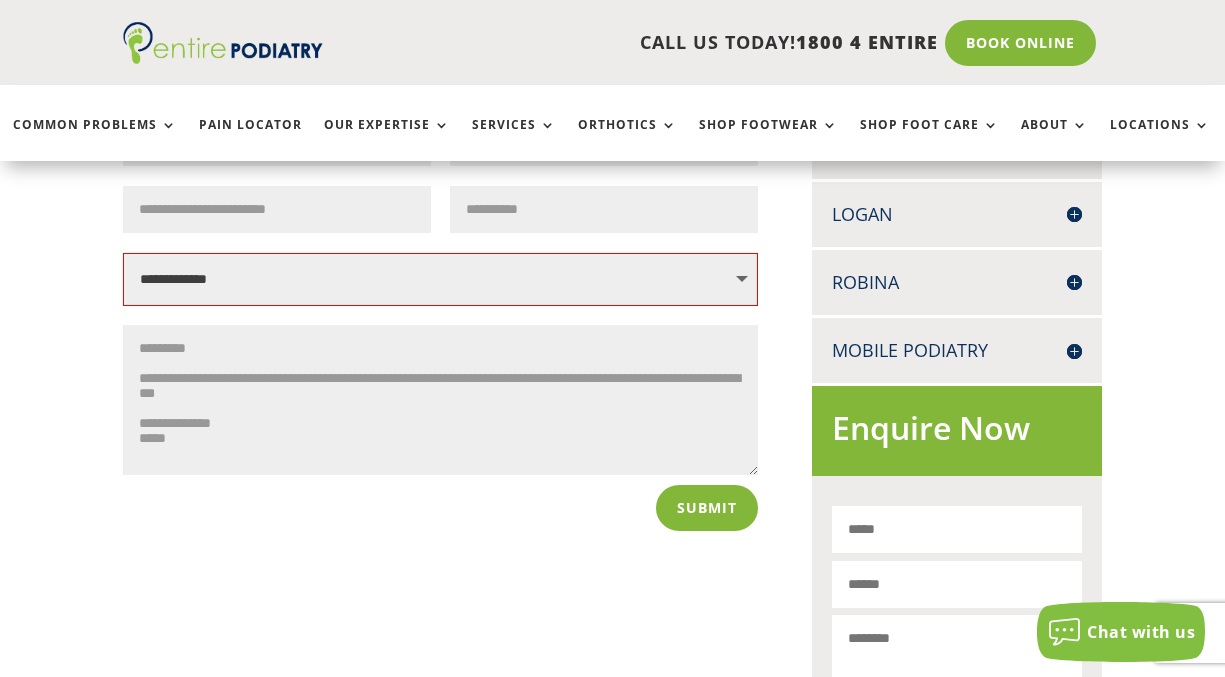 scroll, scrollTop: 886, scrollLeft: 0, axis: vertical 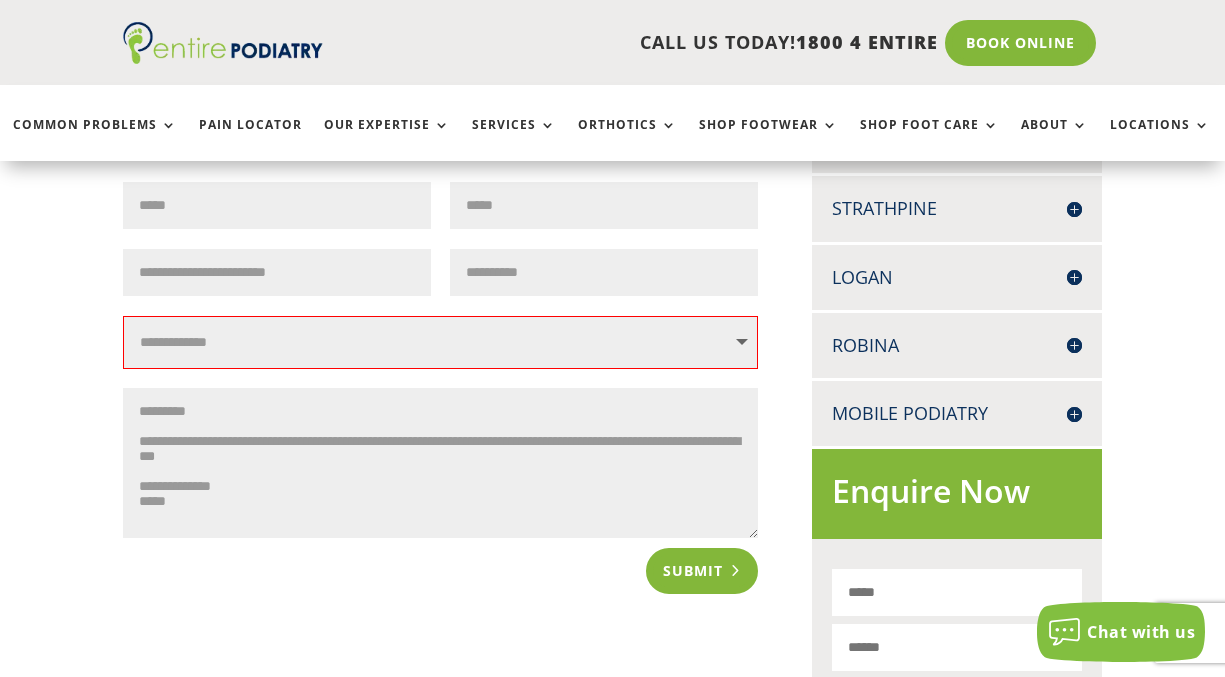 click on "Submit" at bounding box center (702, 571) 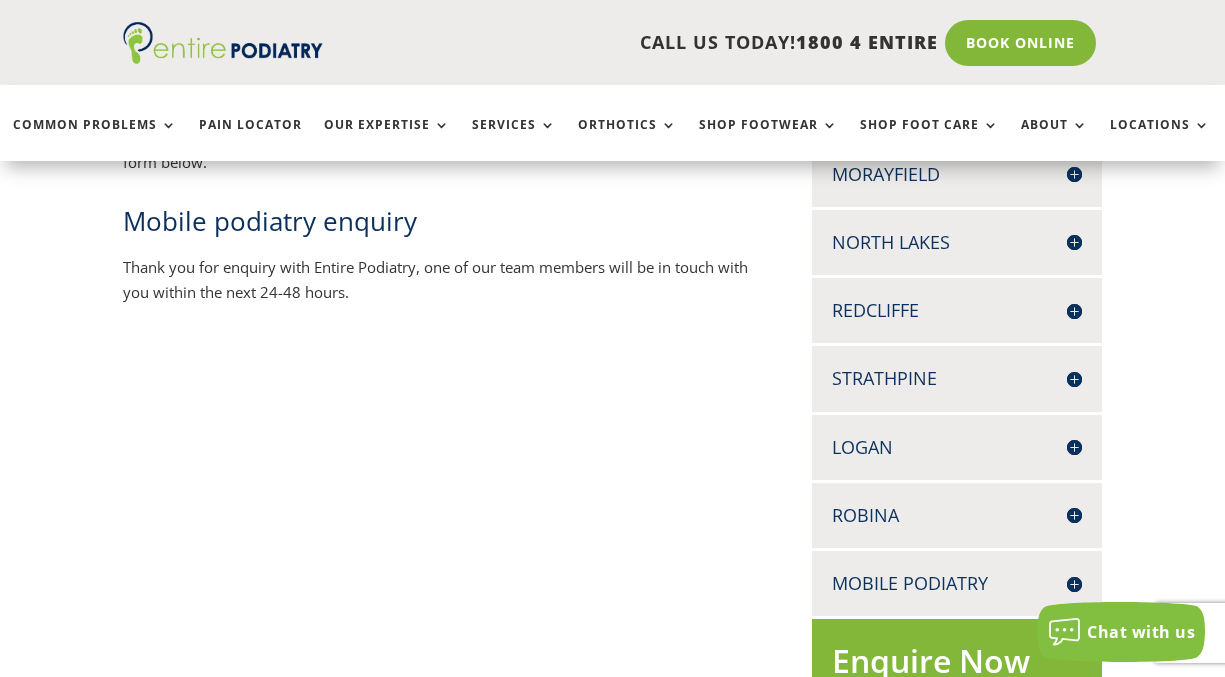 scroll, scrollTop: 0, scrollLeft: 0, axis: both 